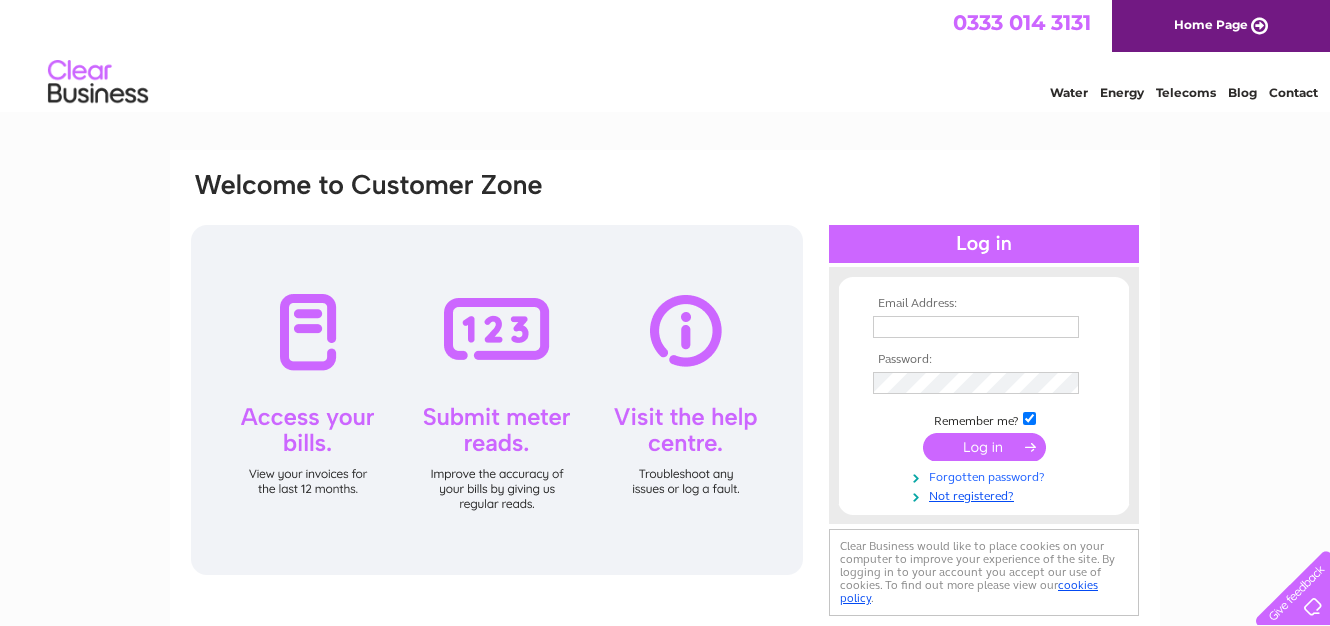 scroll, scrollTop: 0, scrollLeft: 0, axis: both 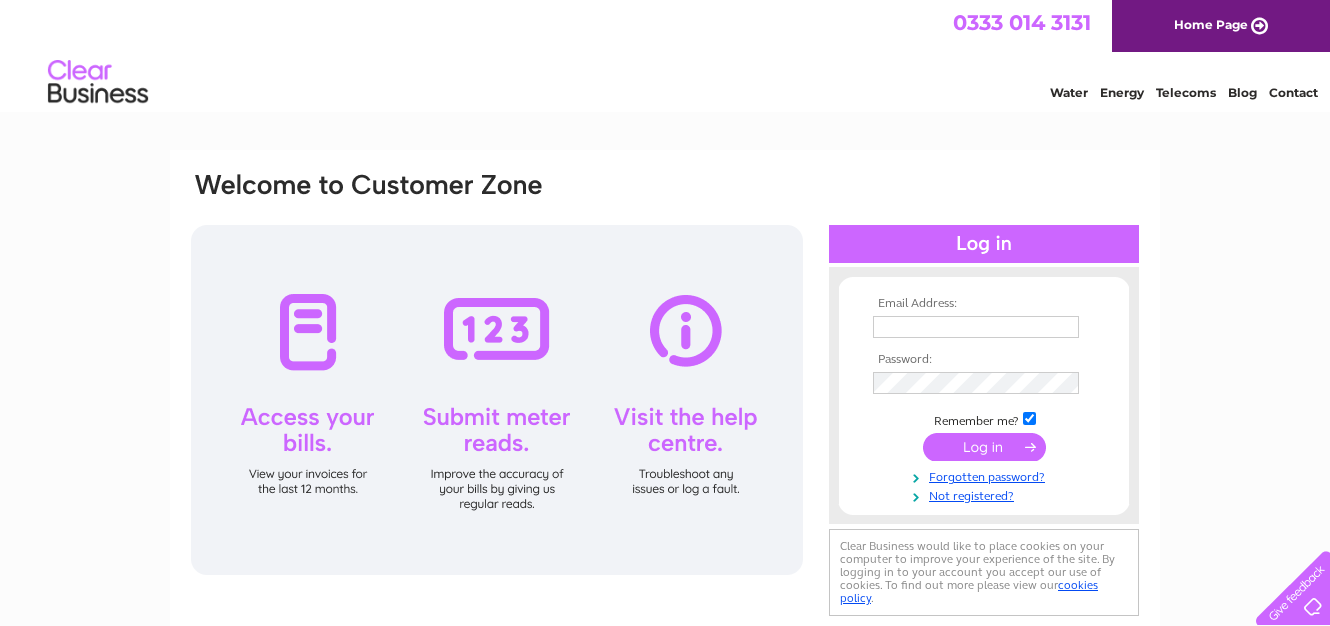 type on "ferrisjferris@aol.com" 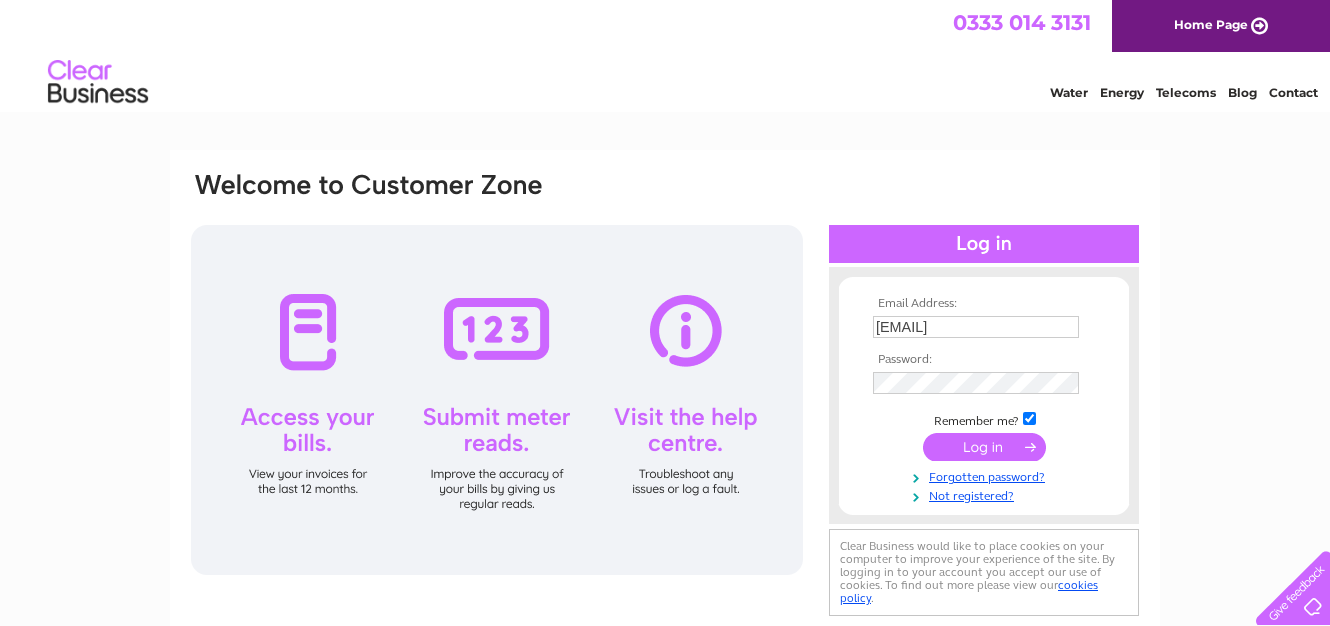 click at bounding box center (984, 447) 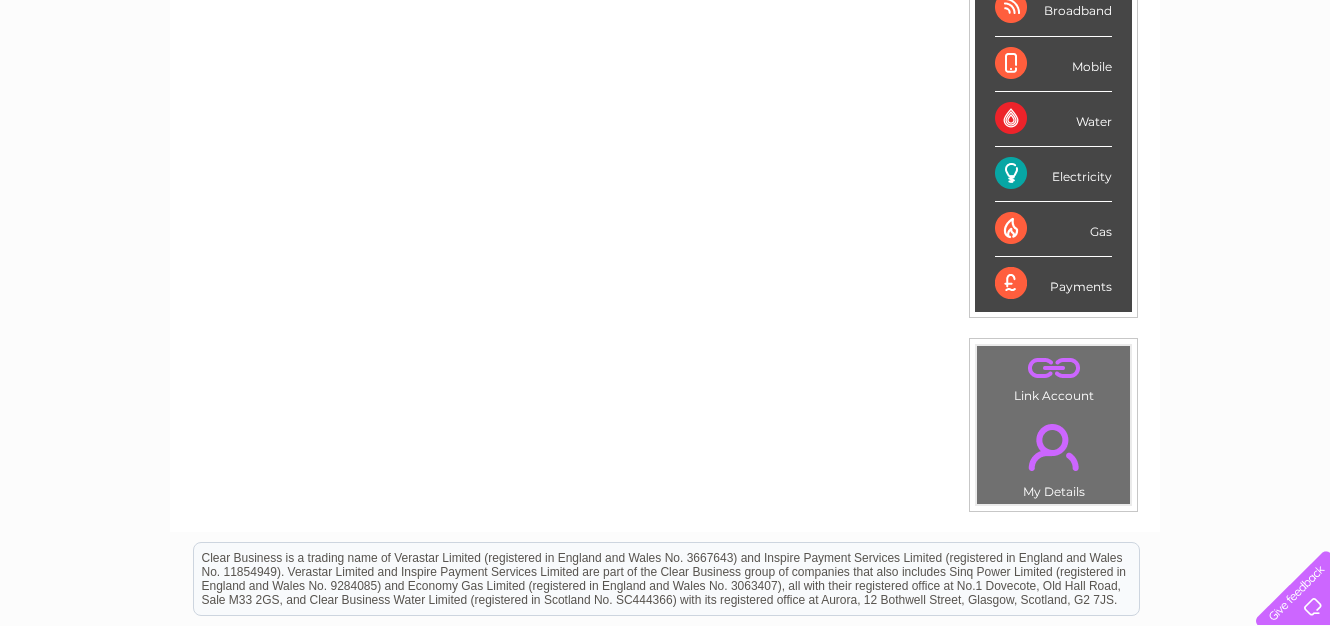 scroll, scrollTop: 0, scrollLeft: 0, axis: both 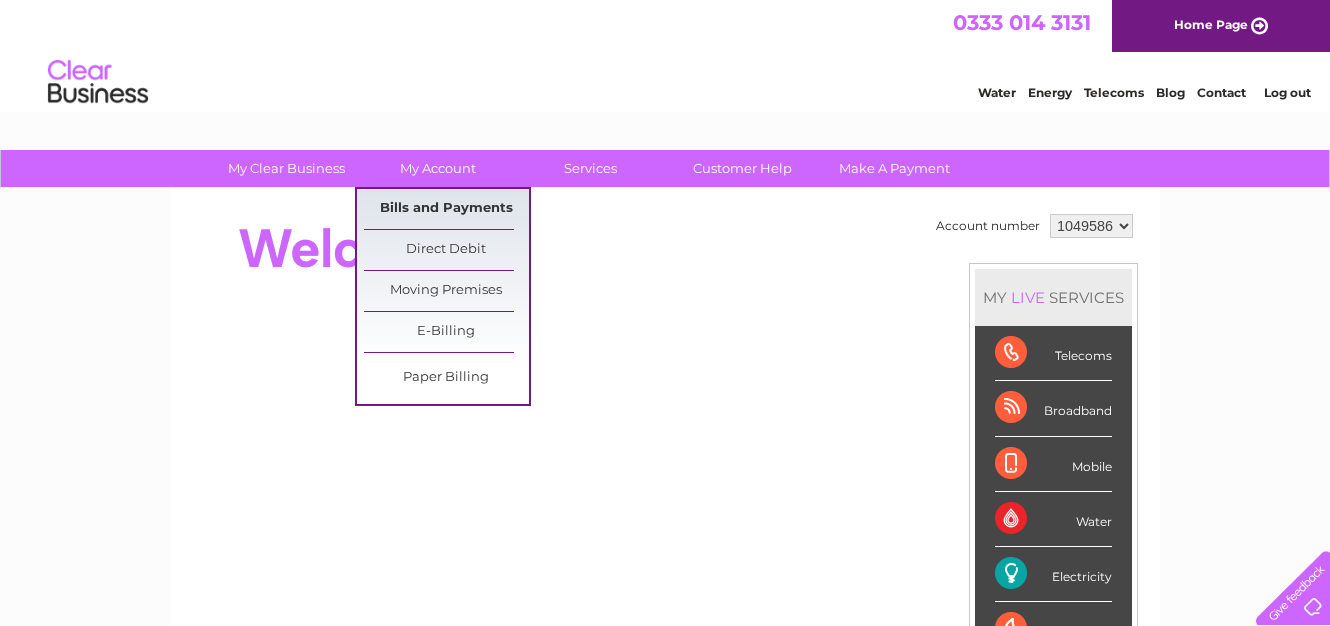 click on "Bills and Payments" at bounding box center [446, 209] 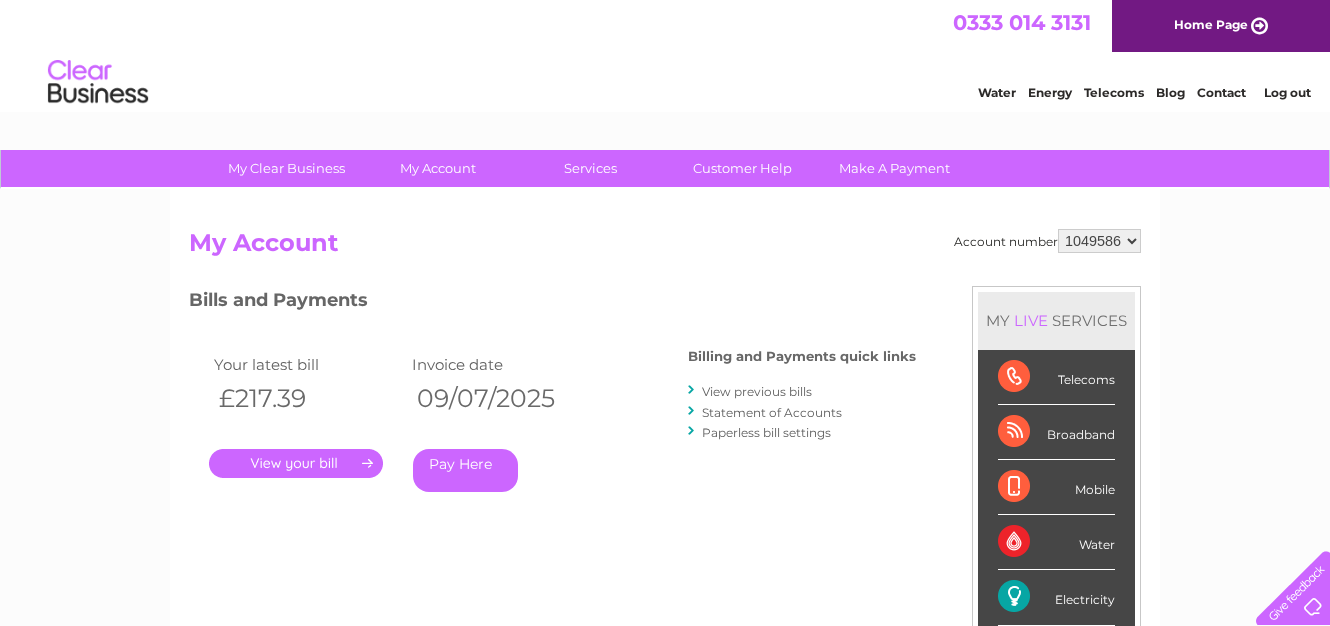scroll, scrollTop: 0, scrollLeft: 0, axis: both 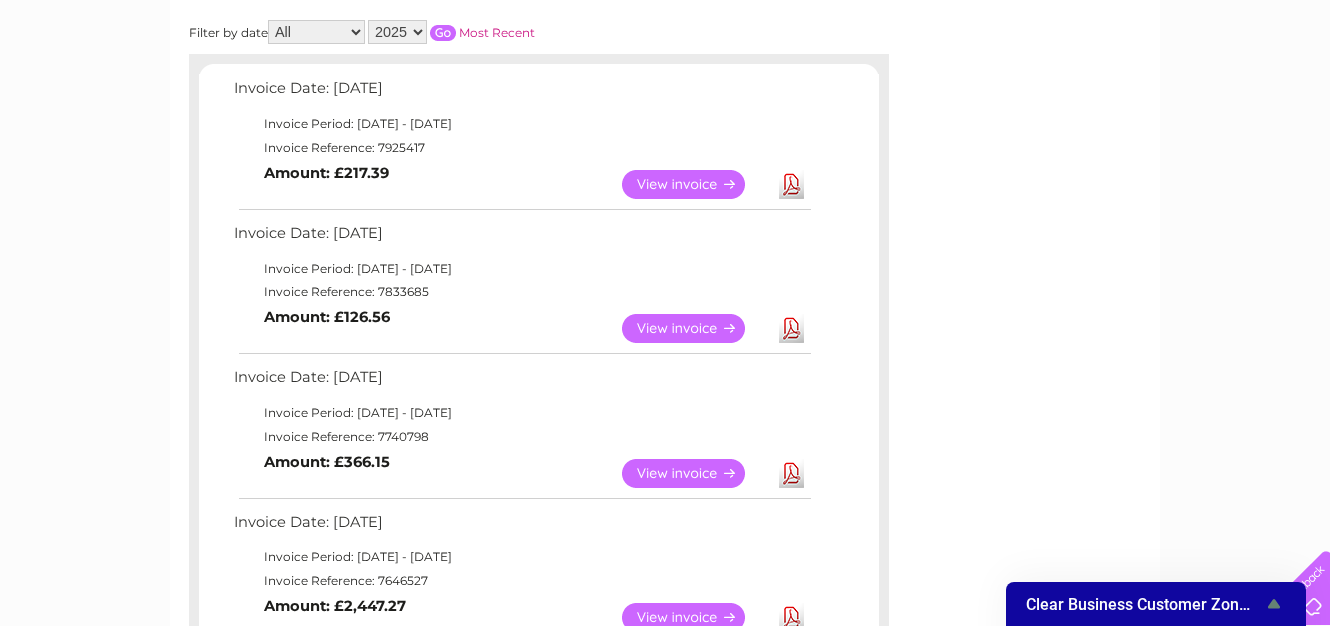 click on "Download" at bounding box center [791, 184] 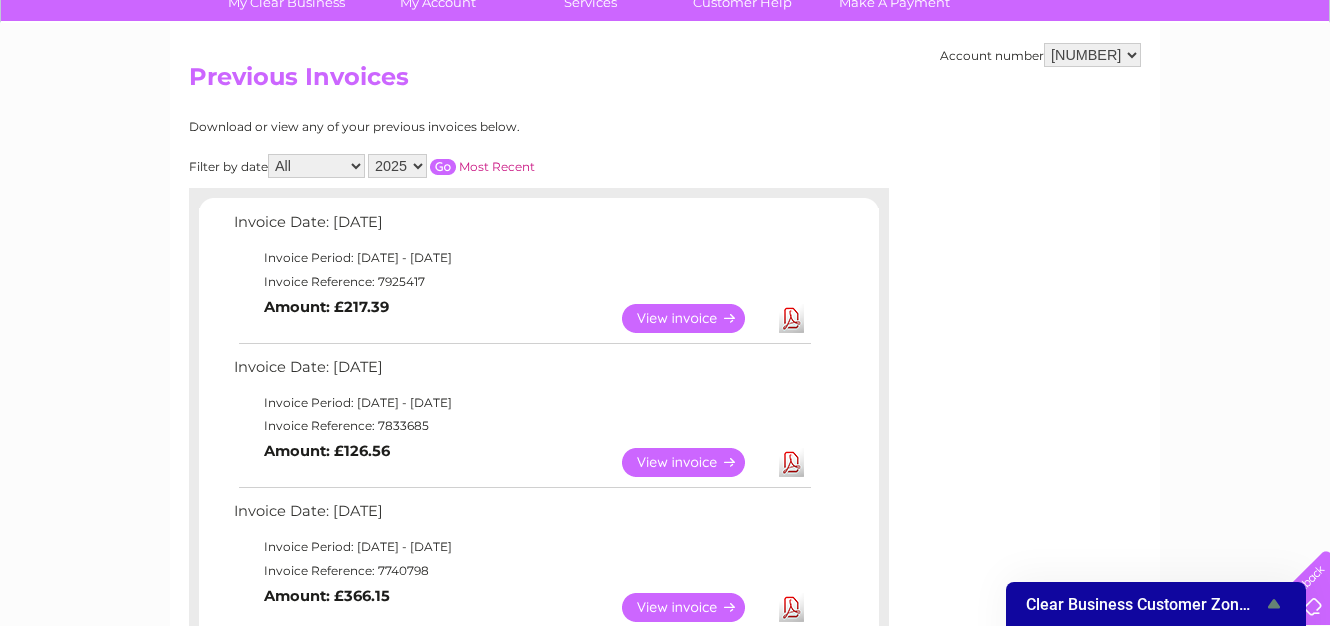scroll, scrollTop: 0, scrollLeft: 0, axis: both 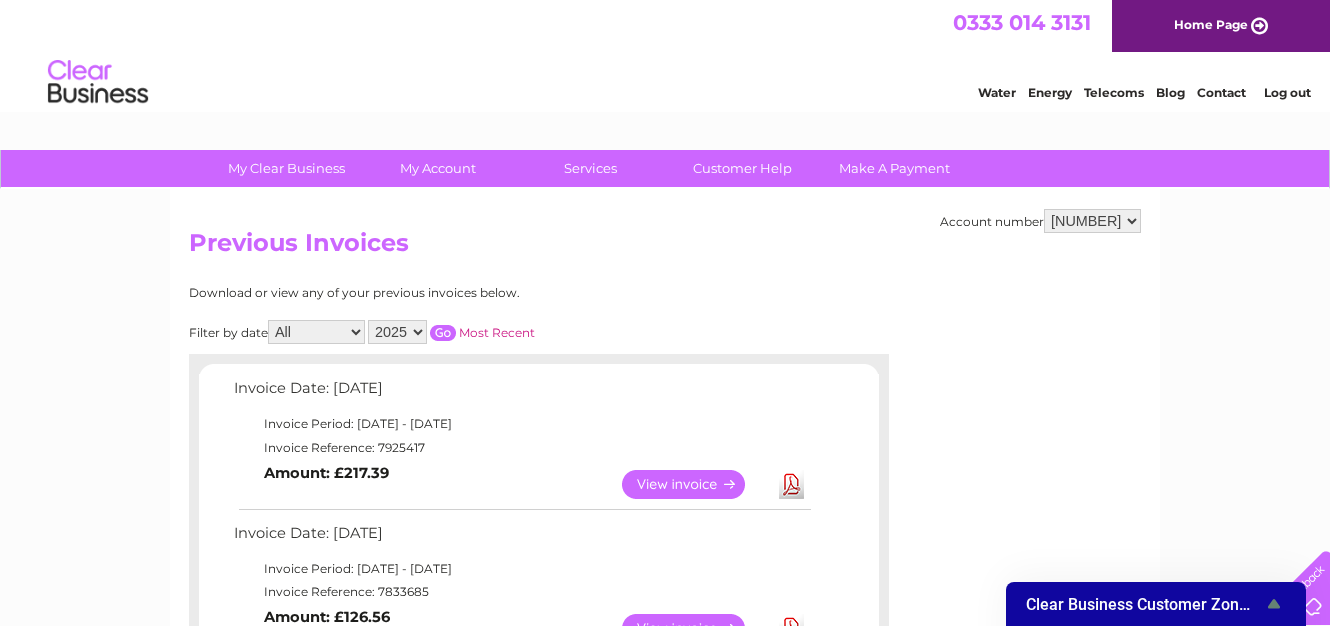 click on "2025
2024
2023
2022" at bounding box center [397, 332] 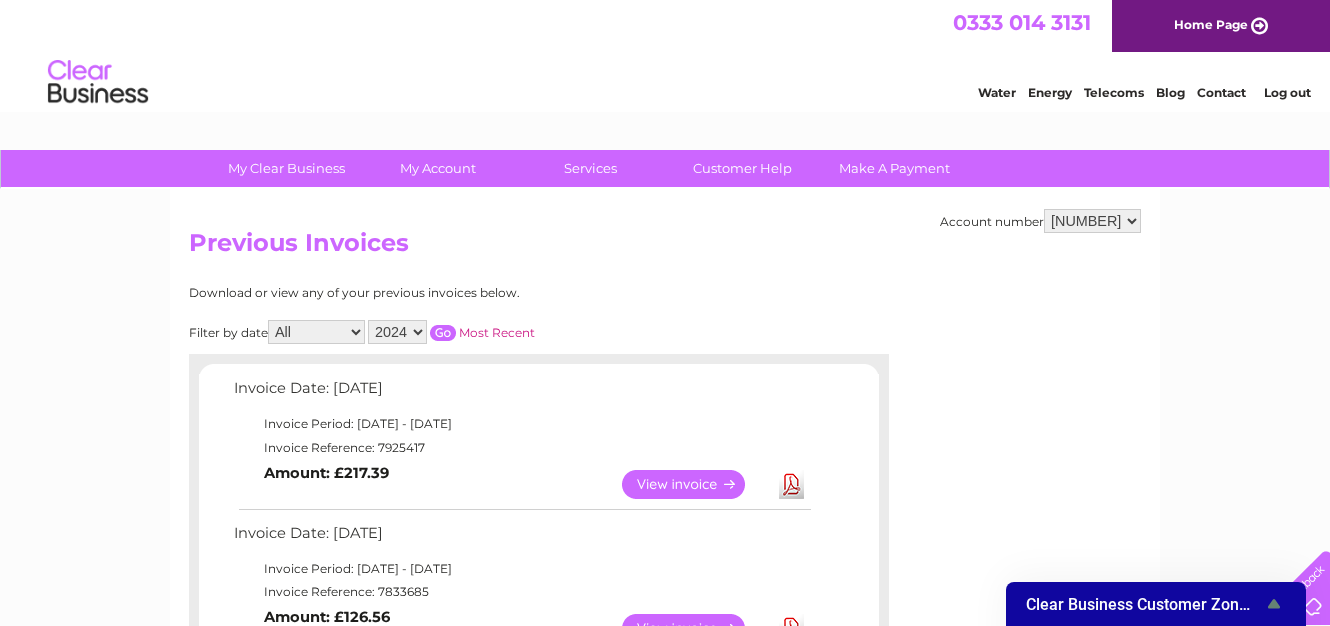 click at bounding box center [443, 333] 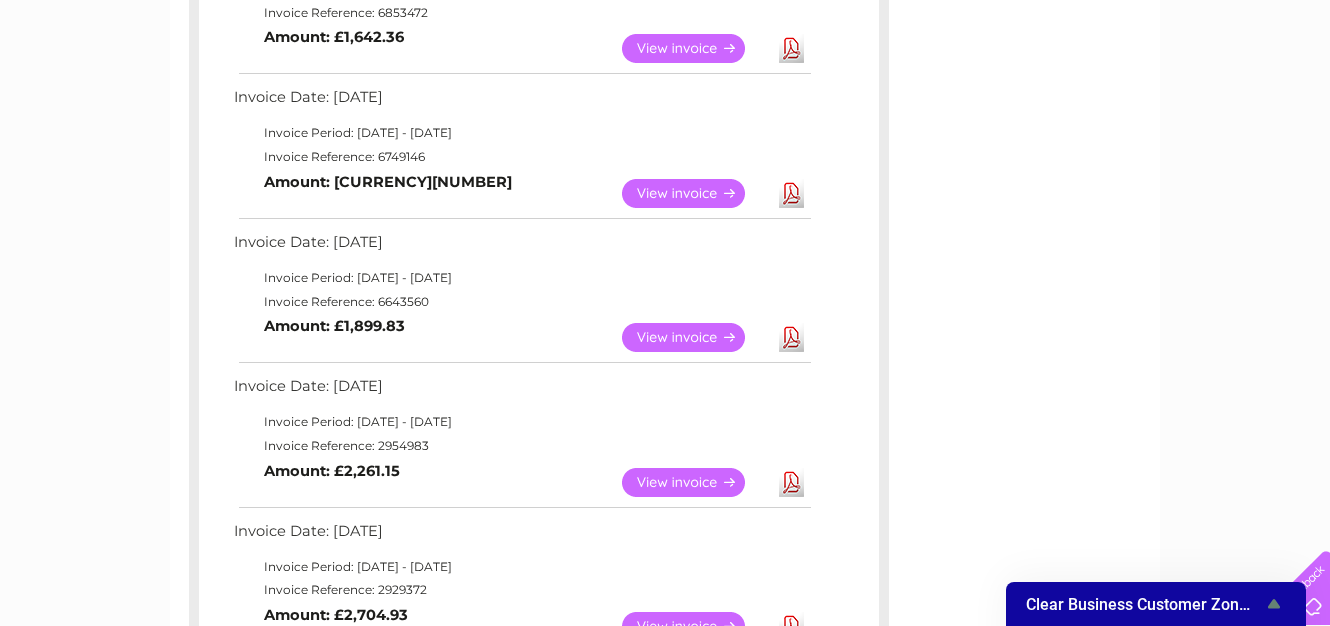 scroll, scrollTop: 1000, scrollLeft: 0, axis: vertical 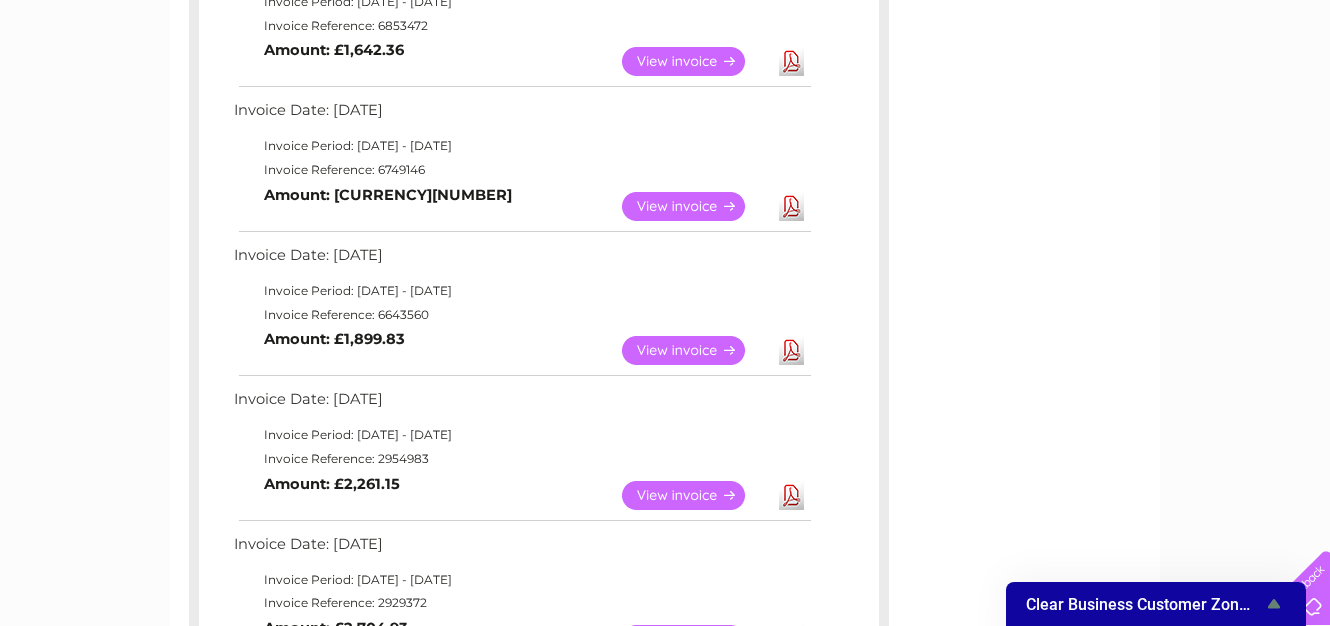 click on "View" at bounding box center [695, 206] 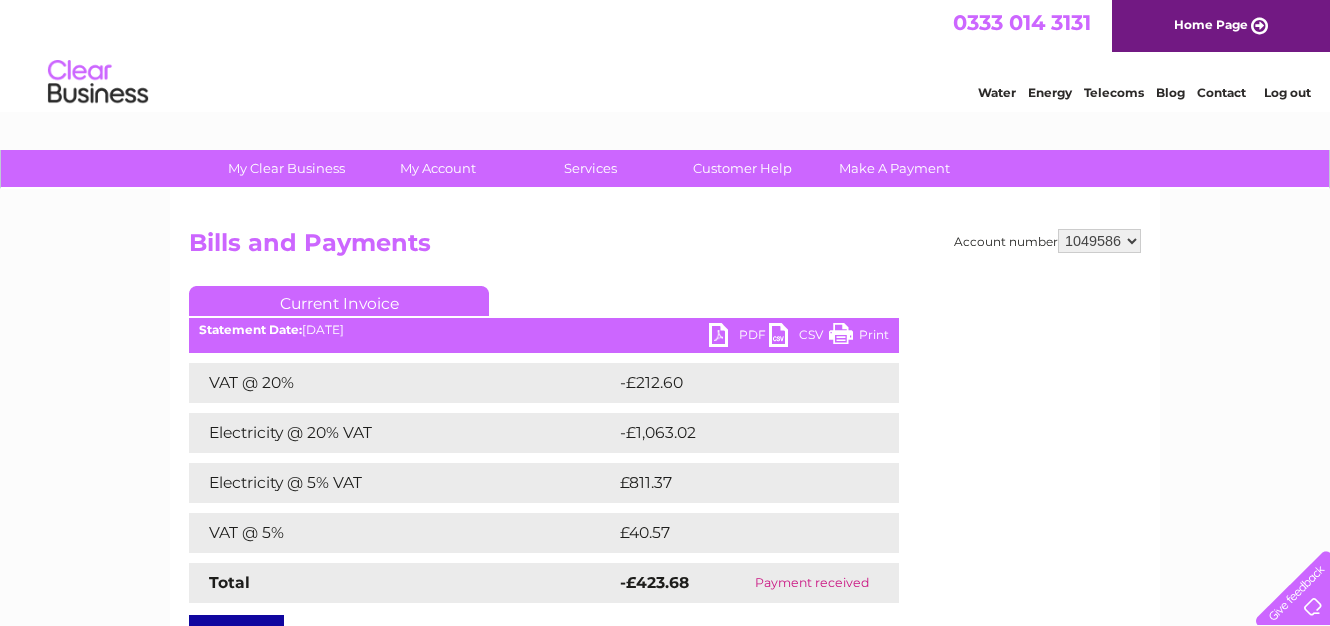 scroll, scrollTop: 0, scrollLeft: 0, axis: both 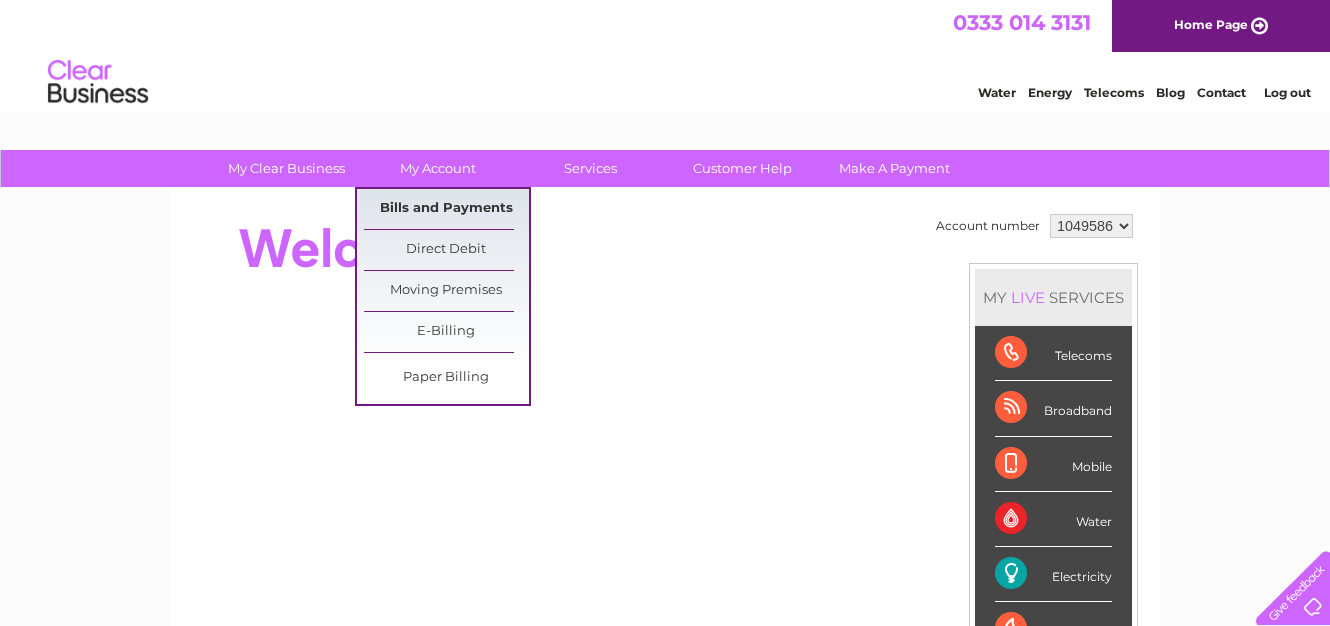 click on "Bills and Payments" at bounding box center [446, 209] 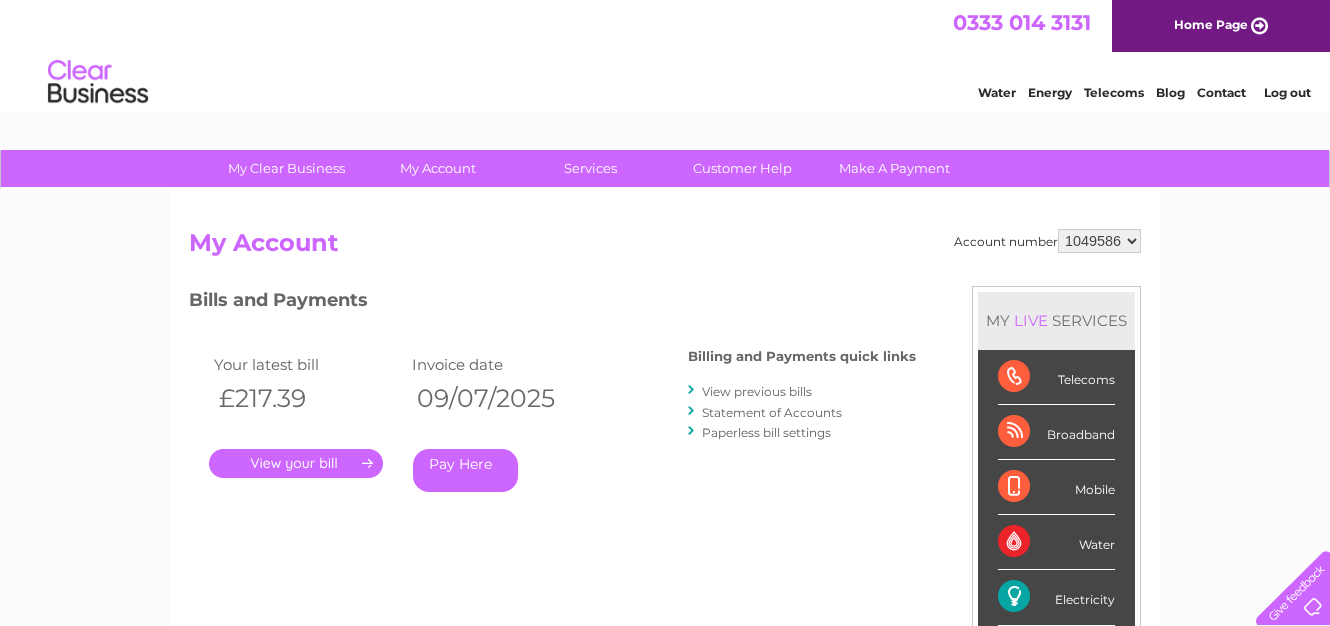 scroll, scrollTop: 0, scrollLeft: 0, axis: both 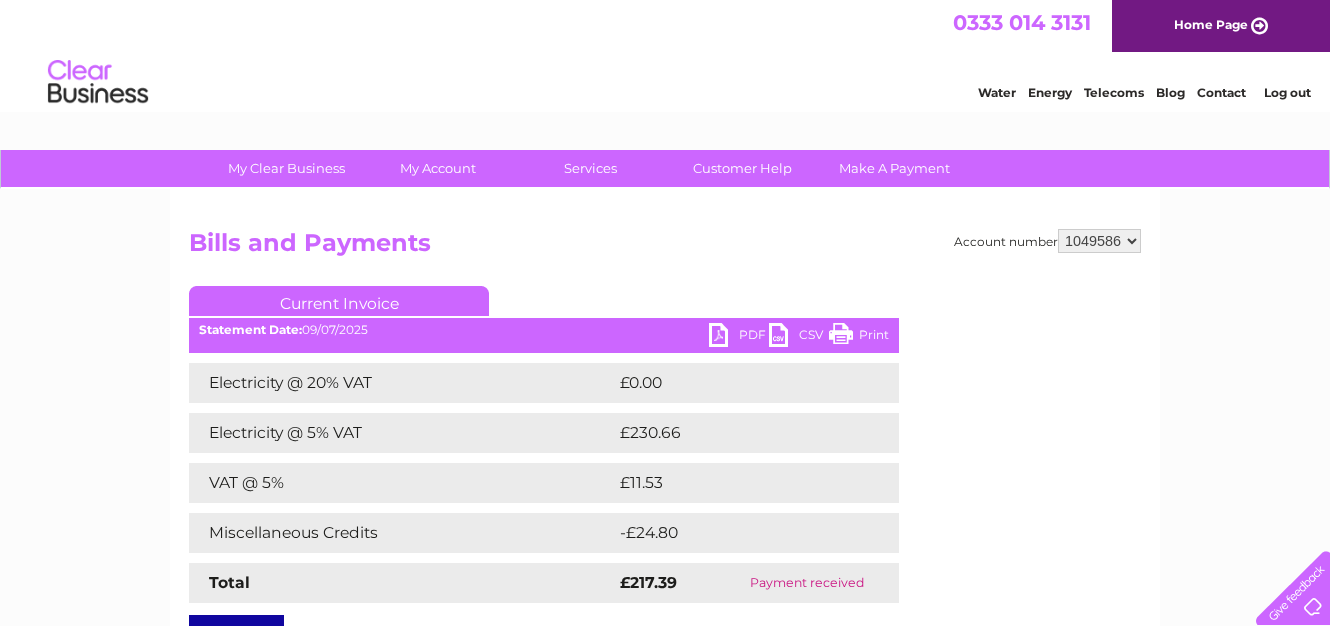 click on "PDF" at bounding box center [739, 337] 